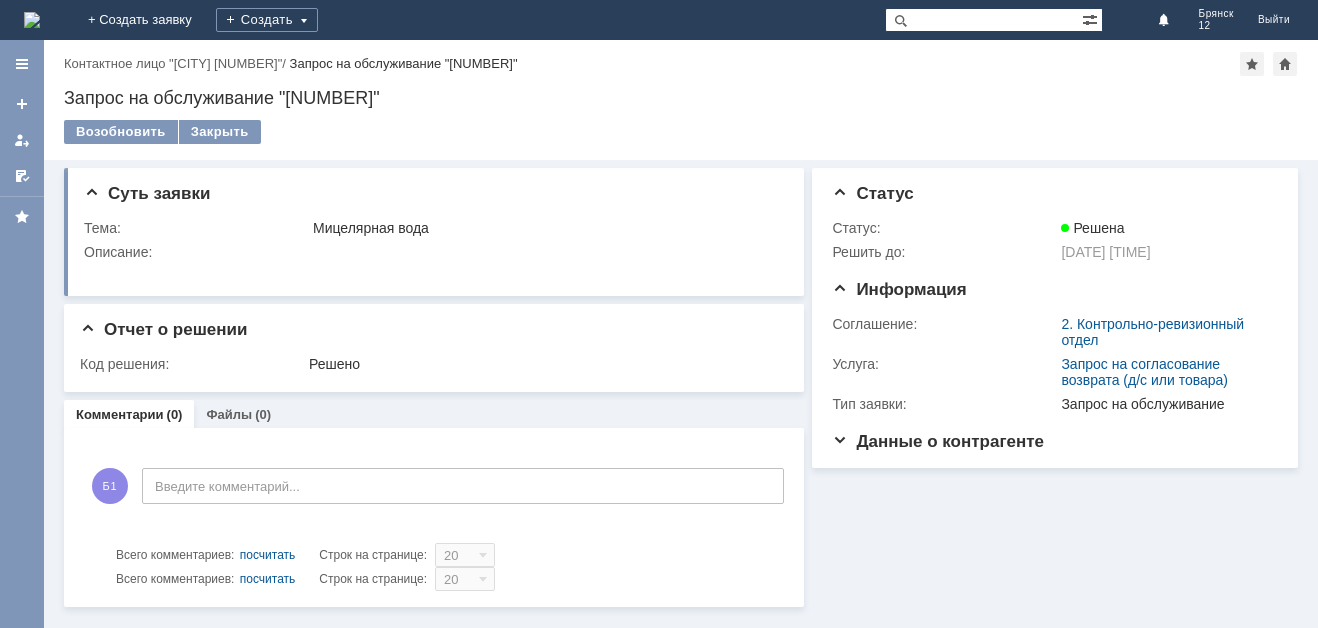 scroll, scrollTop: 0, scrollLeft: 0, axis: both 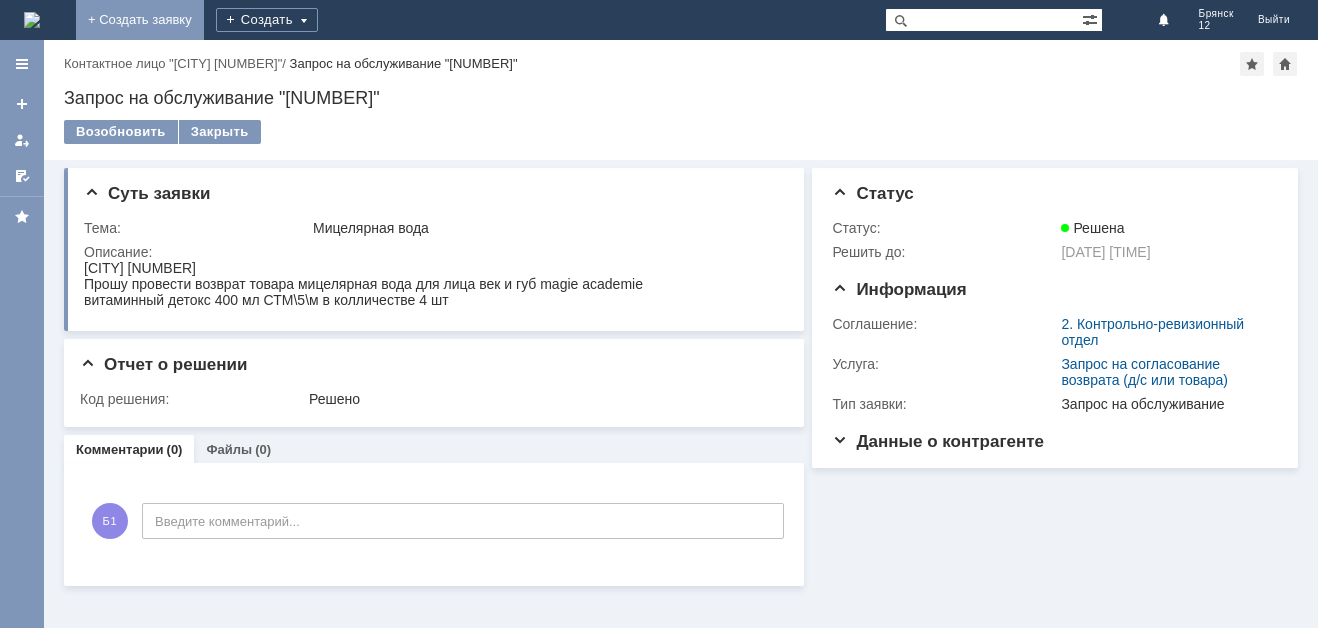 click on "+ Создать заявку" at bounding box center (140, 20) 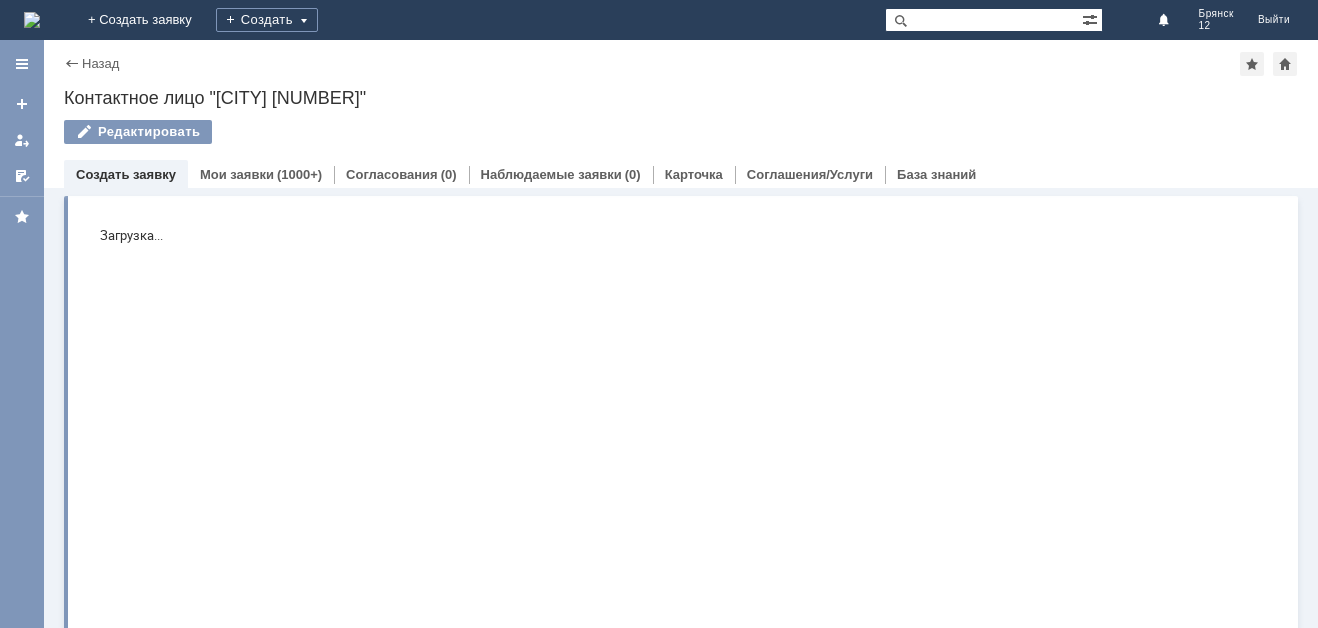 scroll, scrollTop: 0, scrollLeft: 0, axis: both 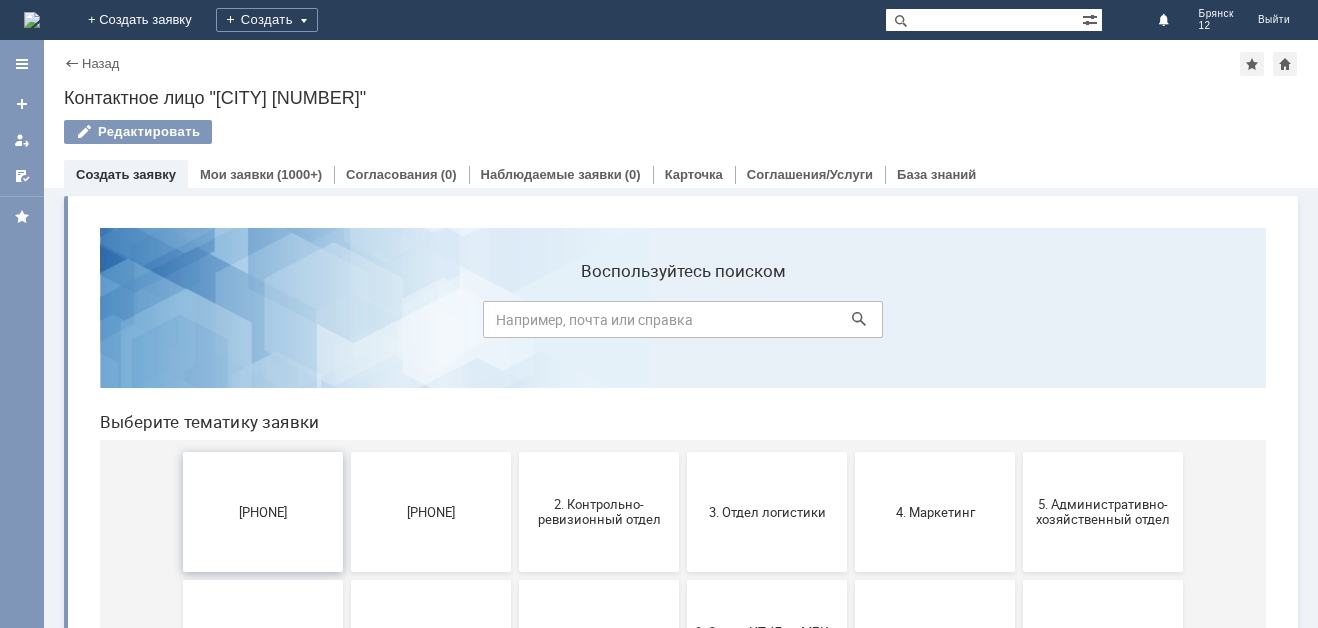 click on "1 линия поддержки МБК" at bounding box center (263, 511) 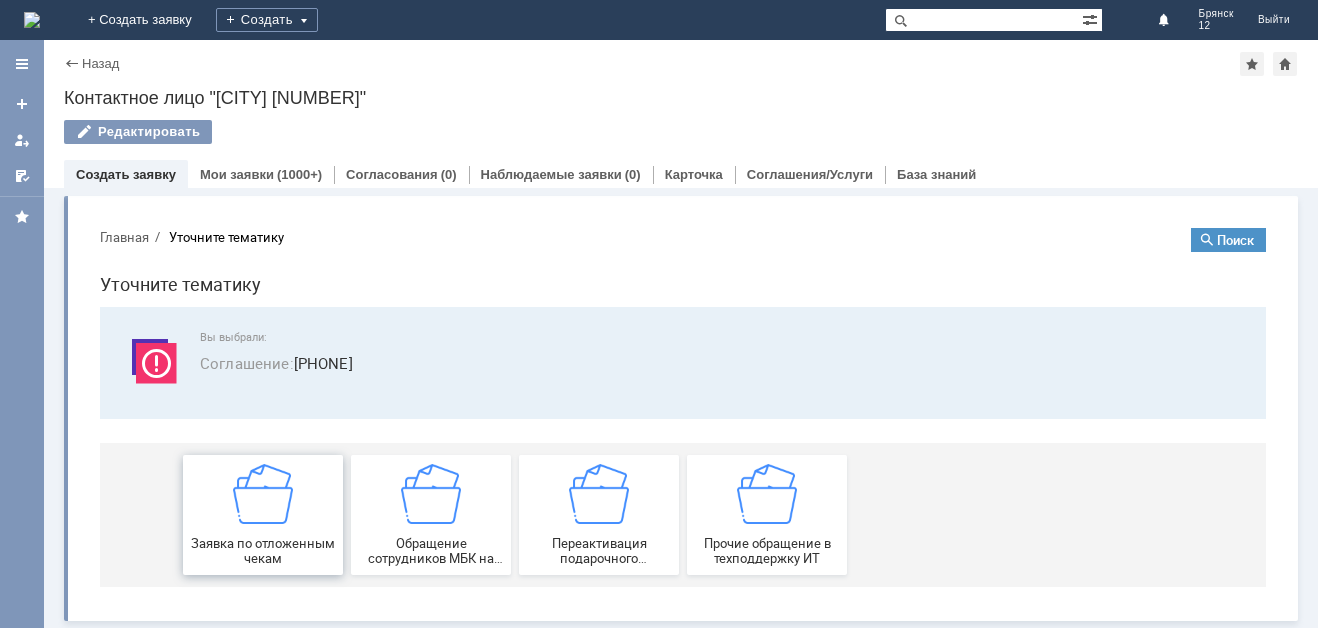 click at bounding box center (263, 494) 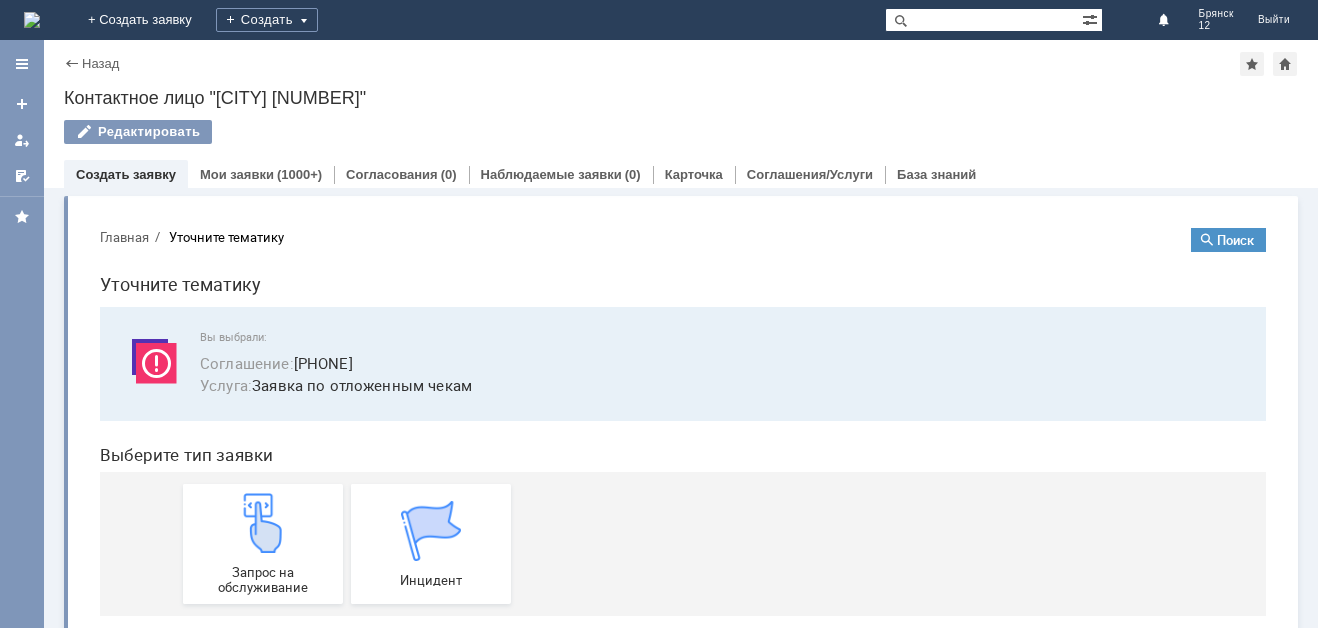 click at bounding box center [263, 523] 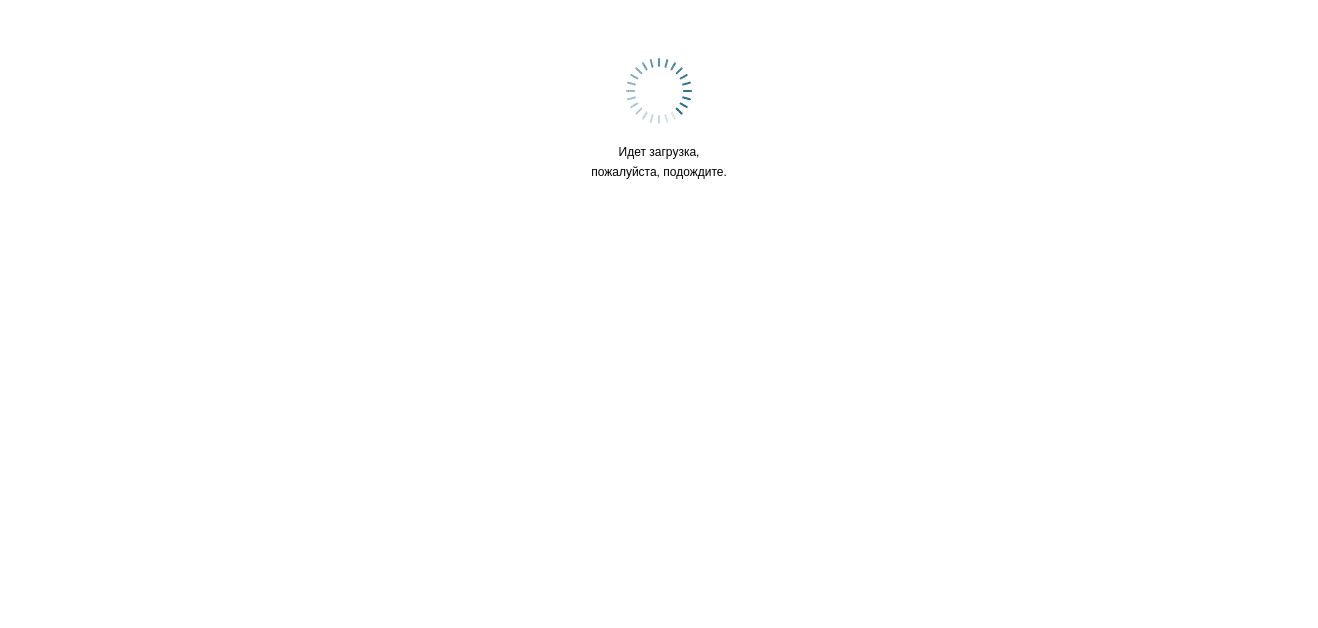 scroll, scrollTop: 0, scrollLeft: 0, axis: both 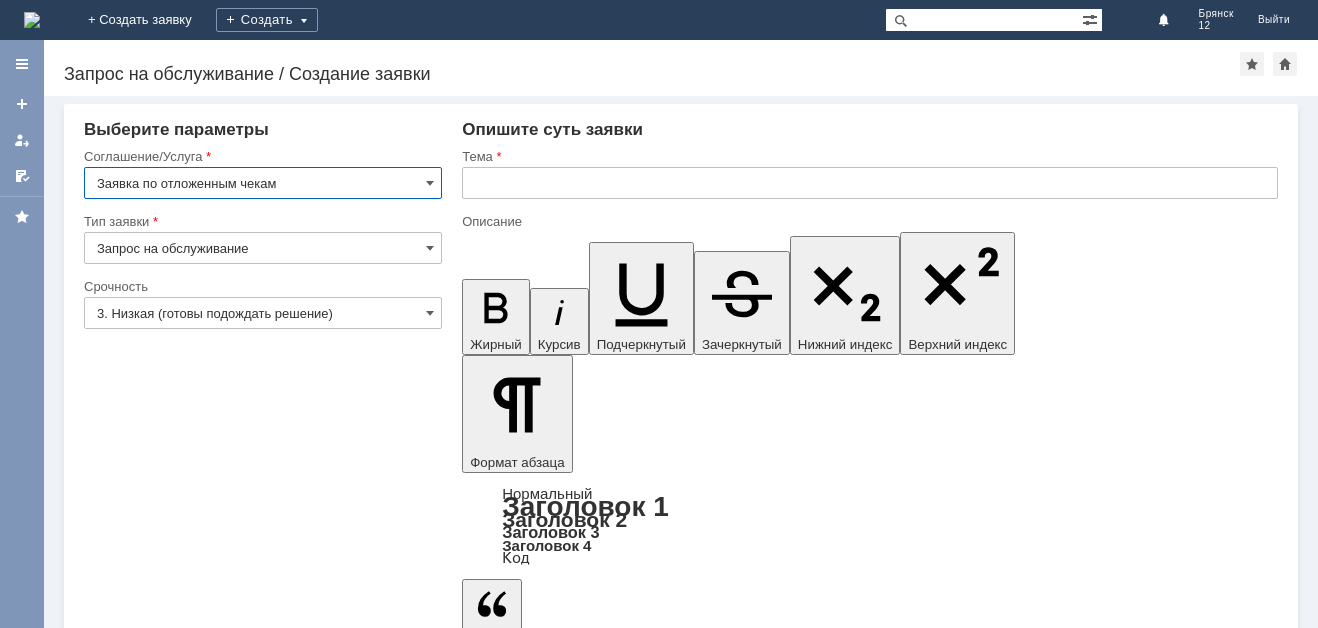 click at bounding box center [870, 183] 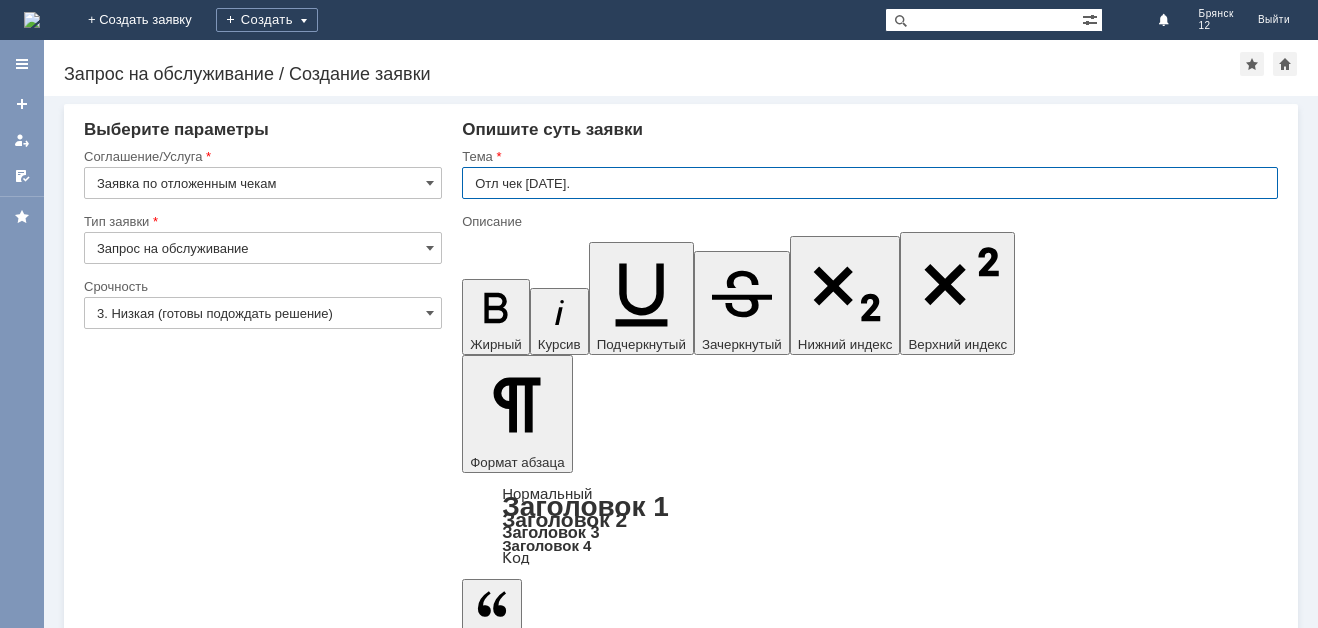 type on "Отл чек [DATE]." 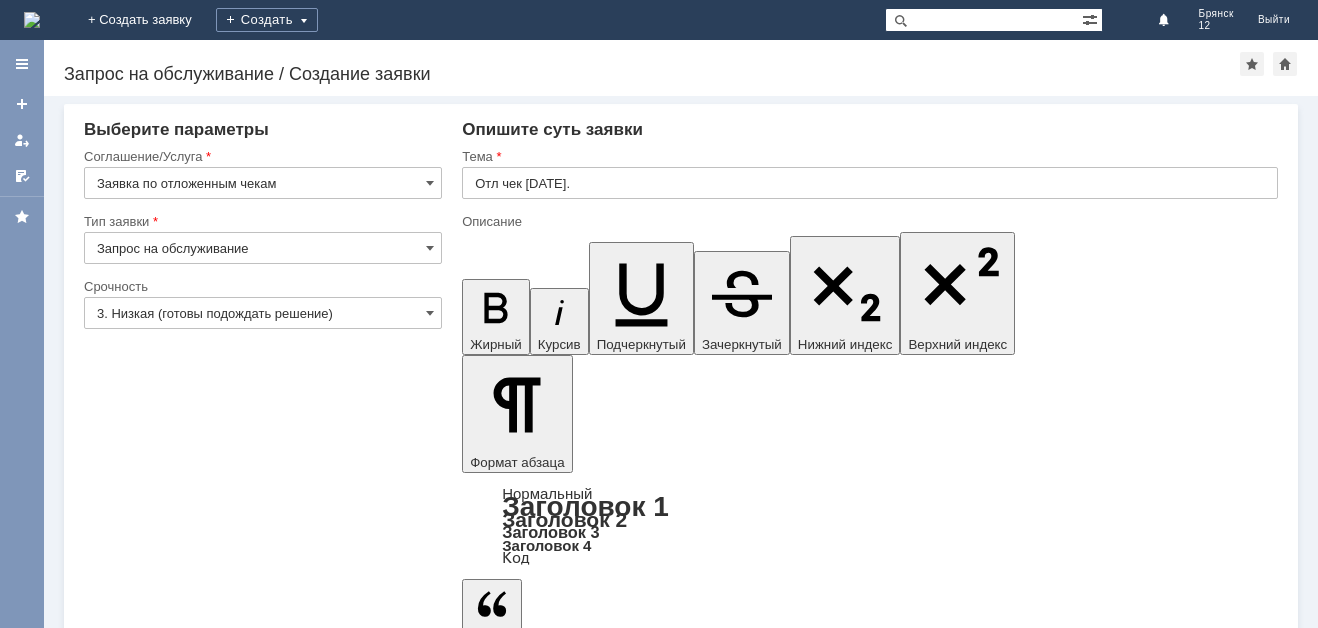 click at bounding box center [625, 5332] 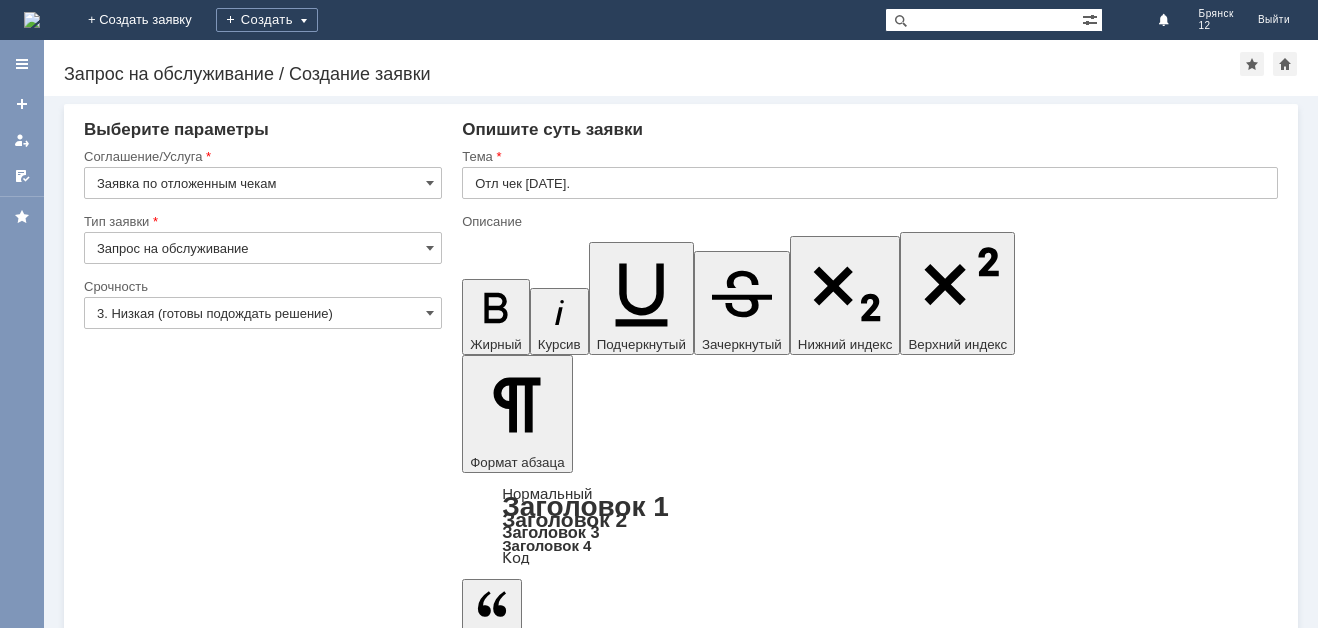 click on "Добавить файл" at bounding box center (538, 5493) 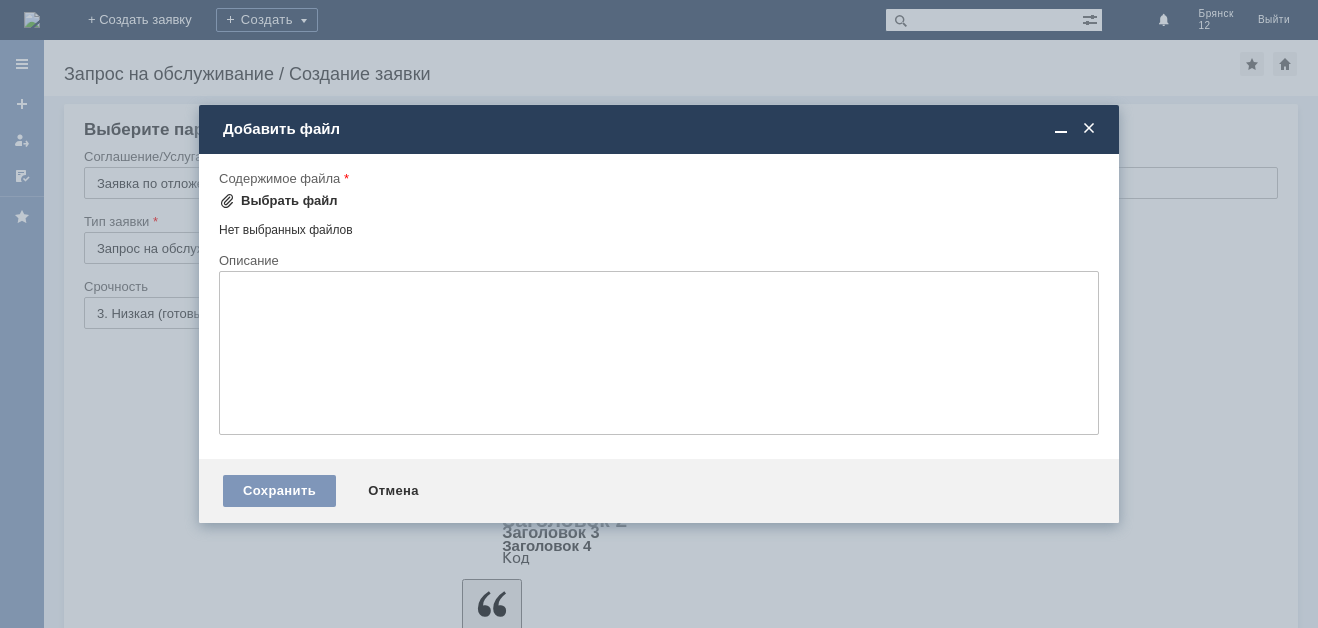 click on "Выбрать файл" at bounding box center (289, 201) 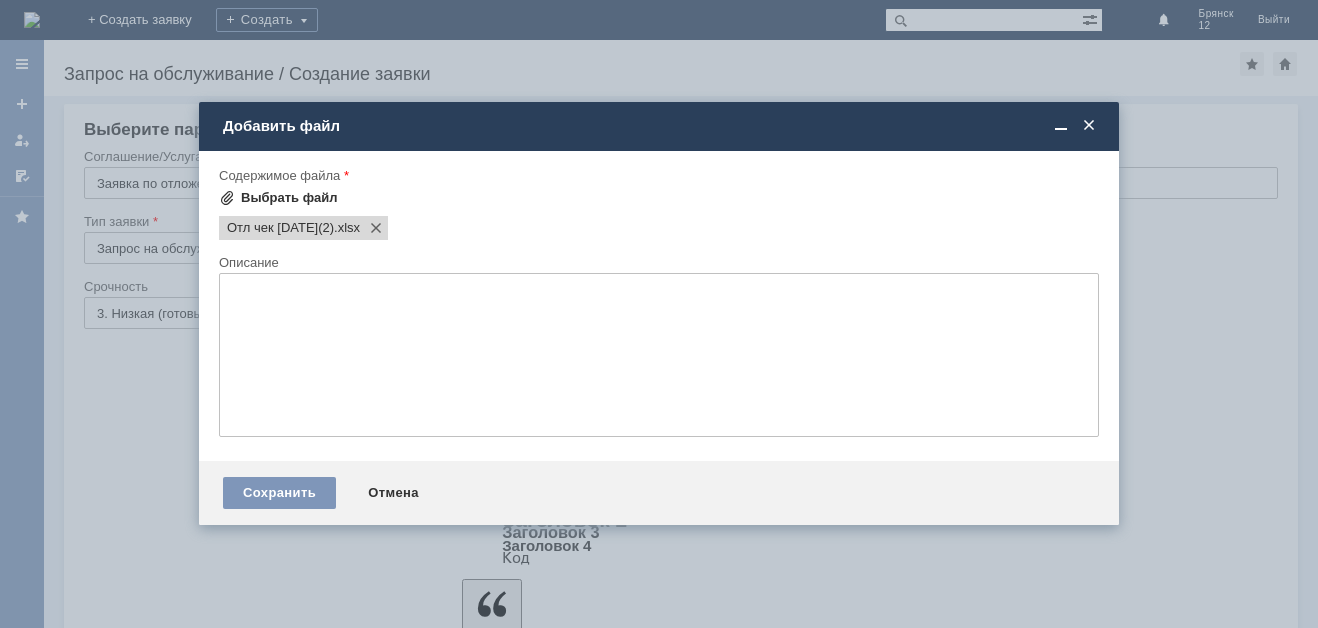 scroll, scrollTop: 0, scrollLeft: 0, axis: both 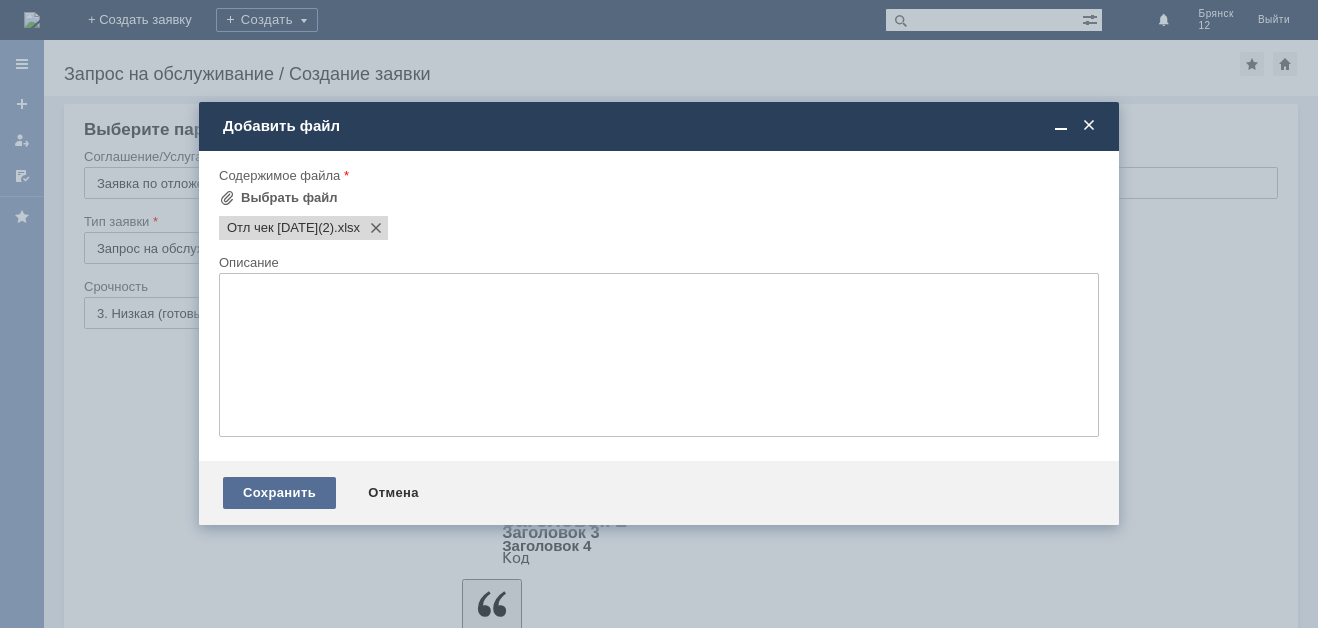 click on "Сохранить" at bounding box center [279, 493] 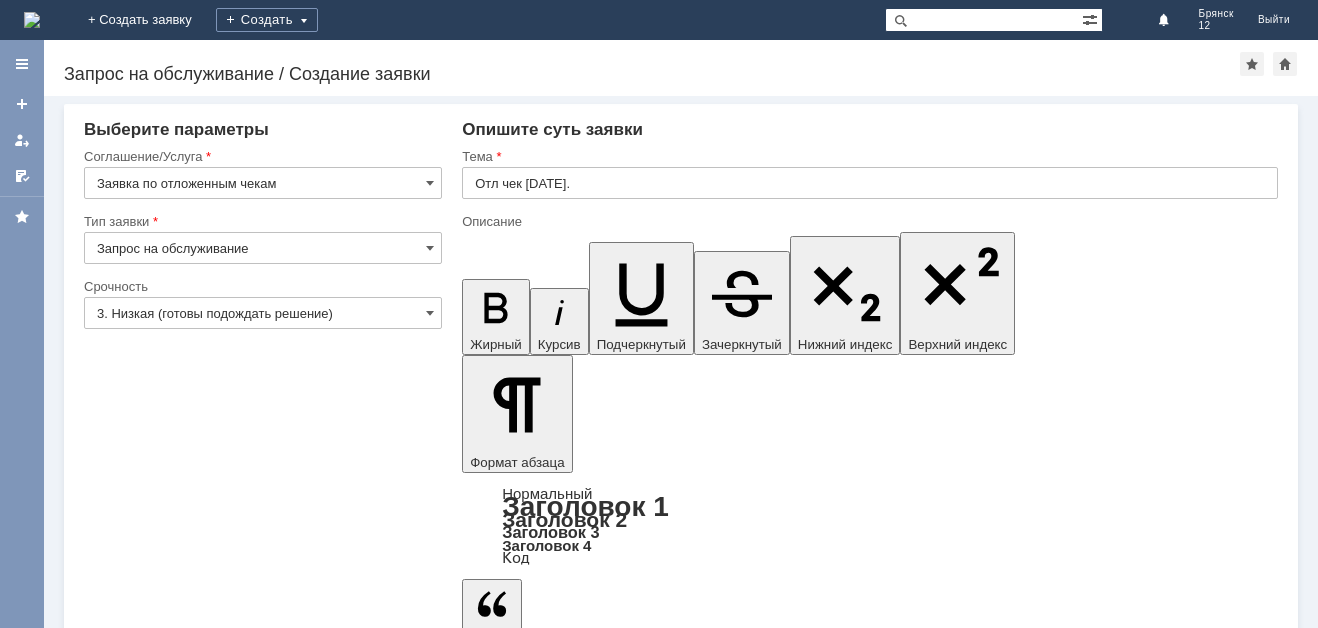 click on "Сохранить" at bounding box center (144, 5623) 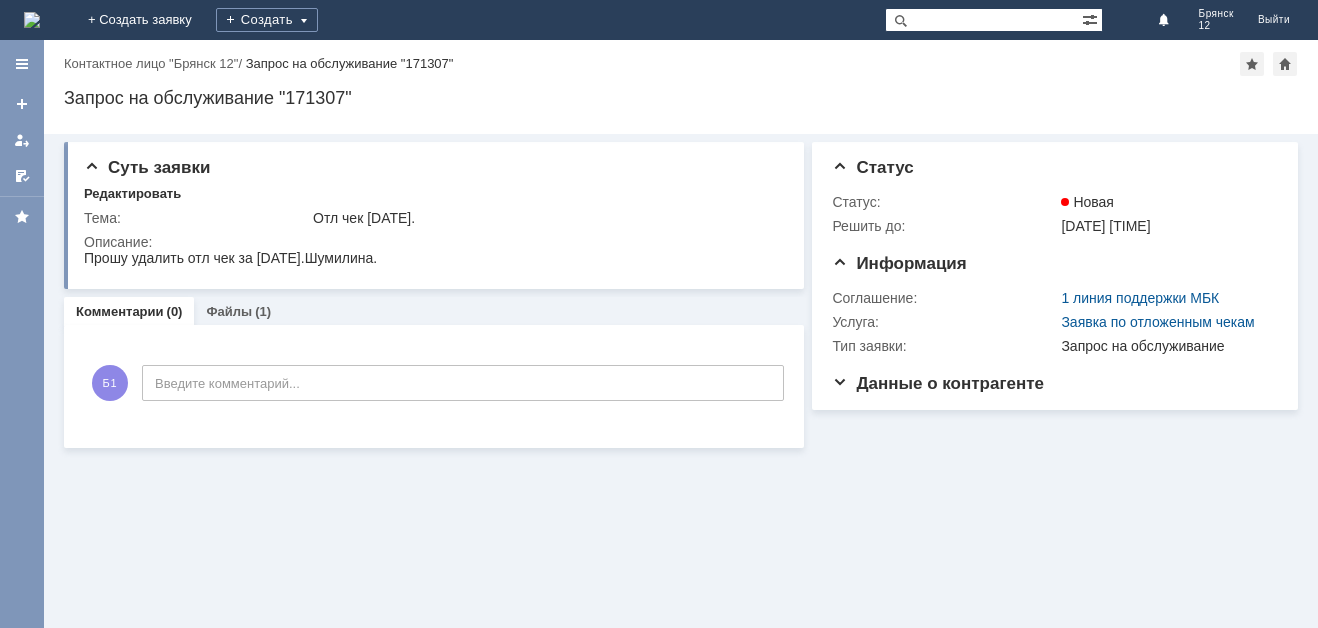 scroll, scrollTop: 0, scrollLeft: 0, axis: both 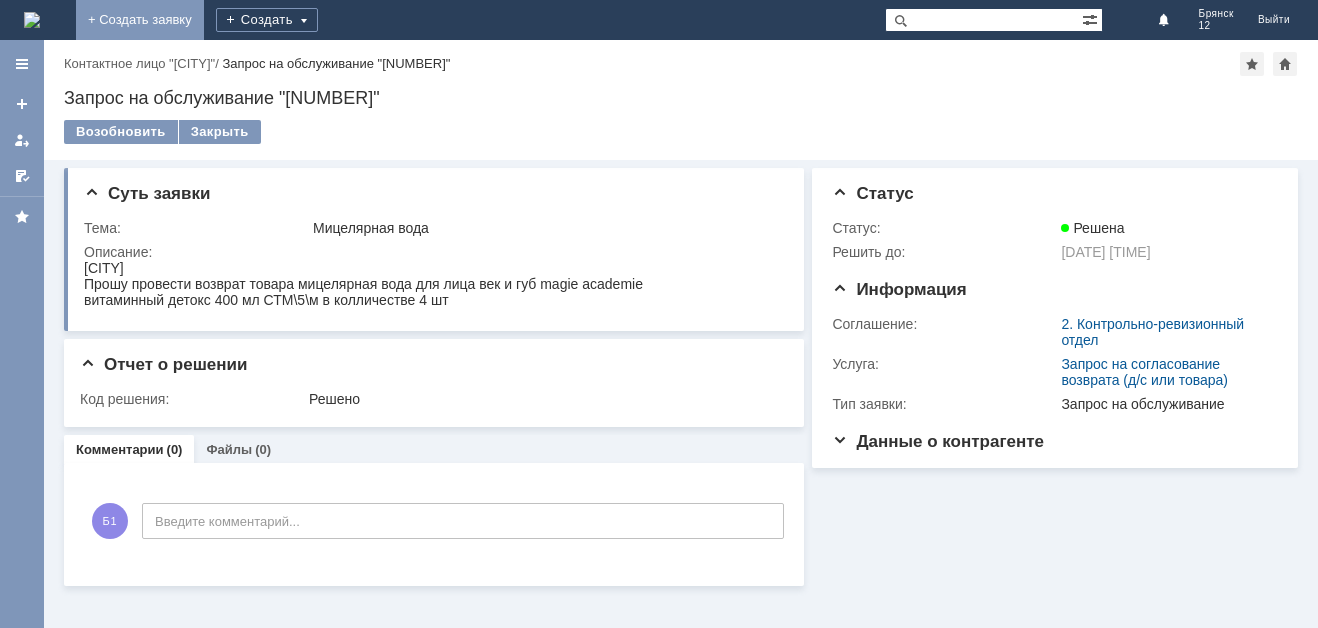click on "+ Создать заявку" at bounding box center (140, 20) 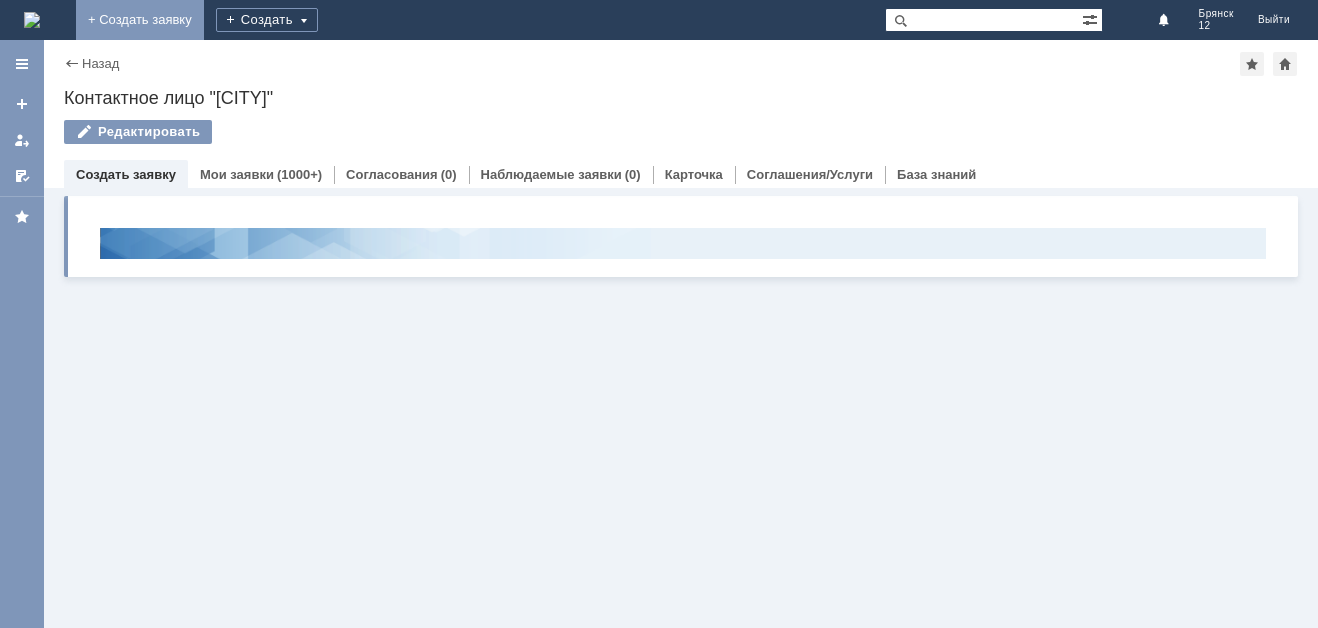 scroll, scrollTop: 0, scrollLeft: 0, axis: both 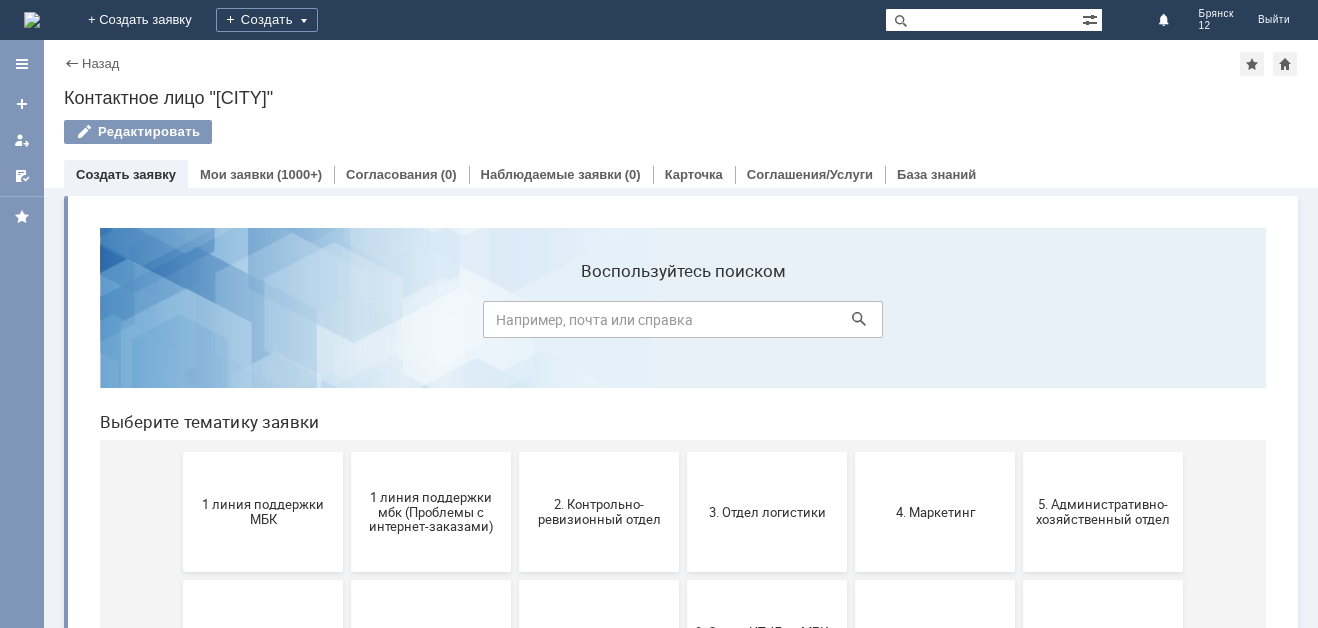 click on "+ Создать заявку" at bounding box center [140, 20] 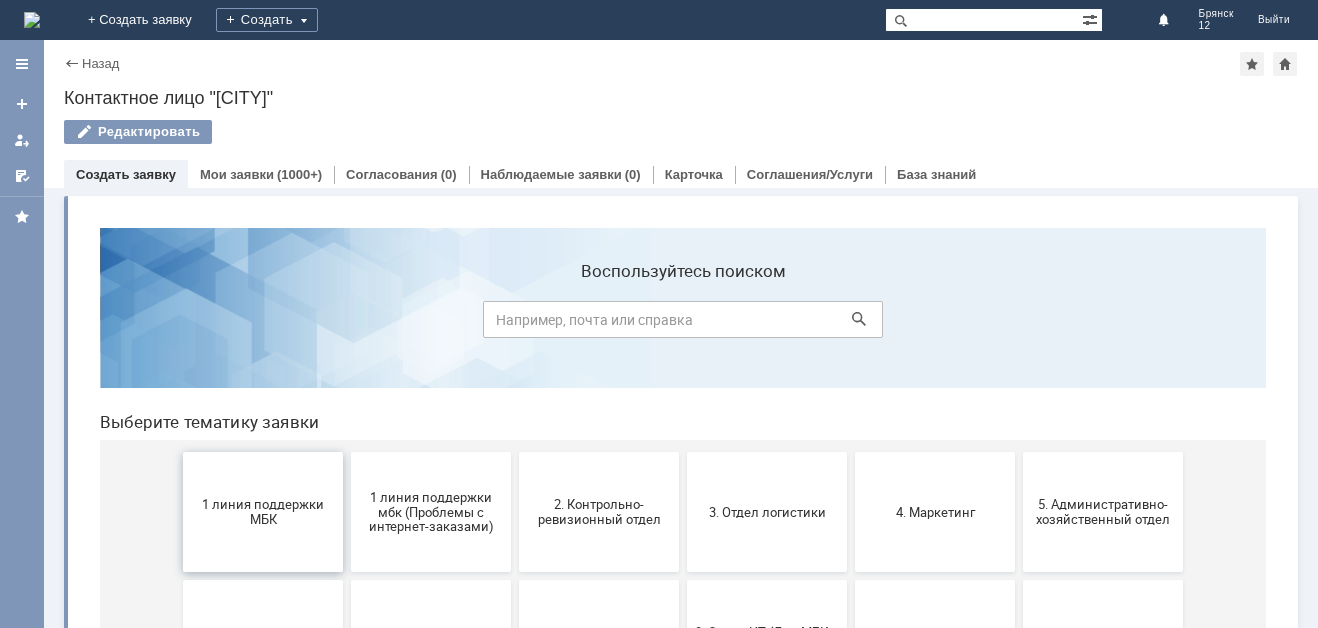 click on "1 линия поддержки МБК" at bounding box center [263, 512] 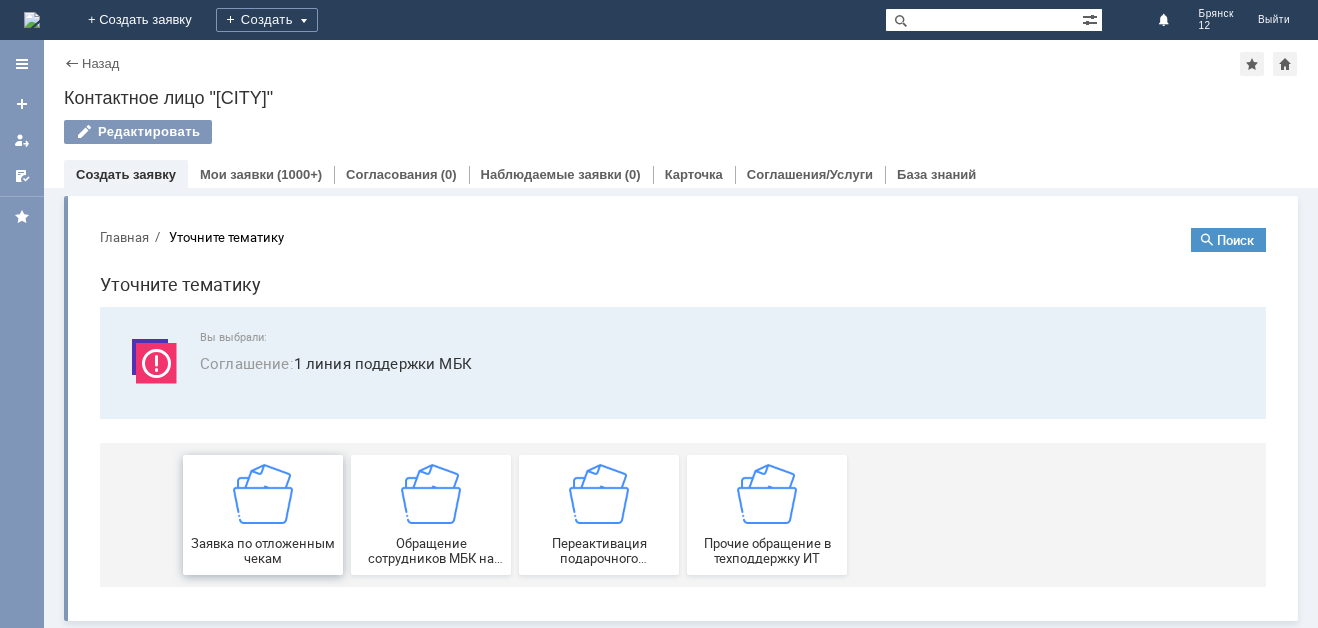 click on "Заявка по отложенным чекам" at bounding box center [263, 515] 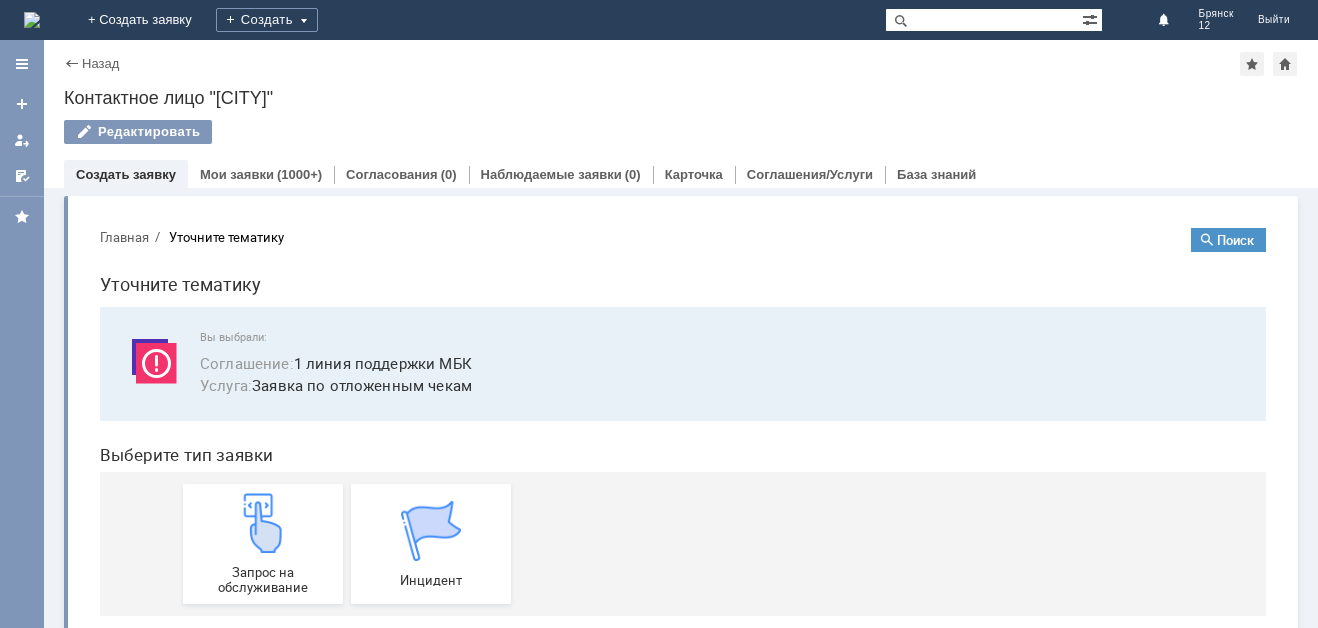 click on "Запрос на обслуживание" at bounding box center (263, 544) 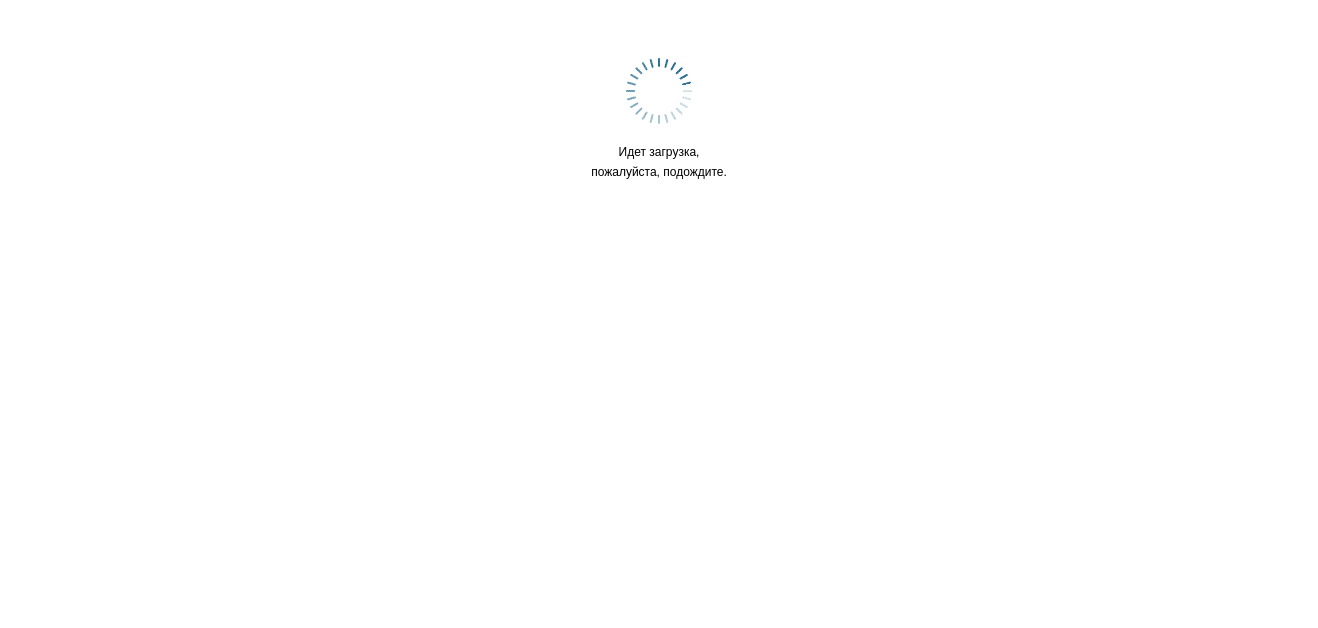 scroll, scrollTop: 0, scrollLeft: 0, axis: both 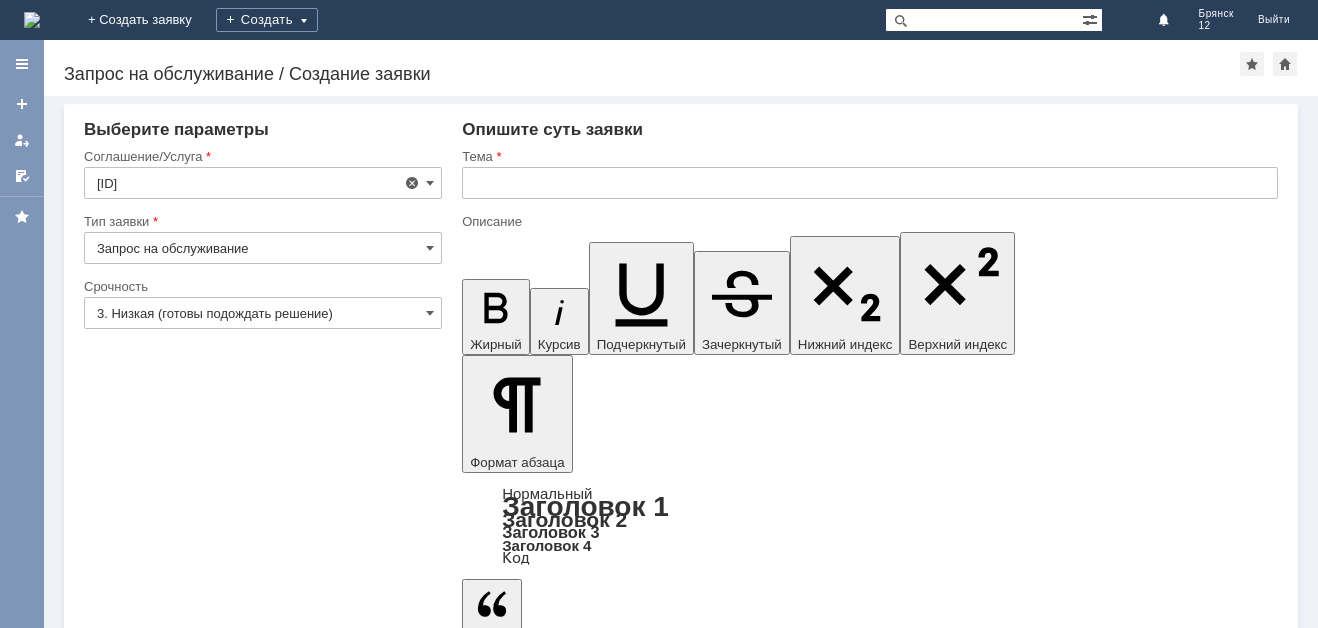click on "Добавить файл" at bounding box center (538, 5493) 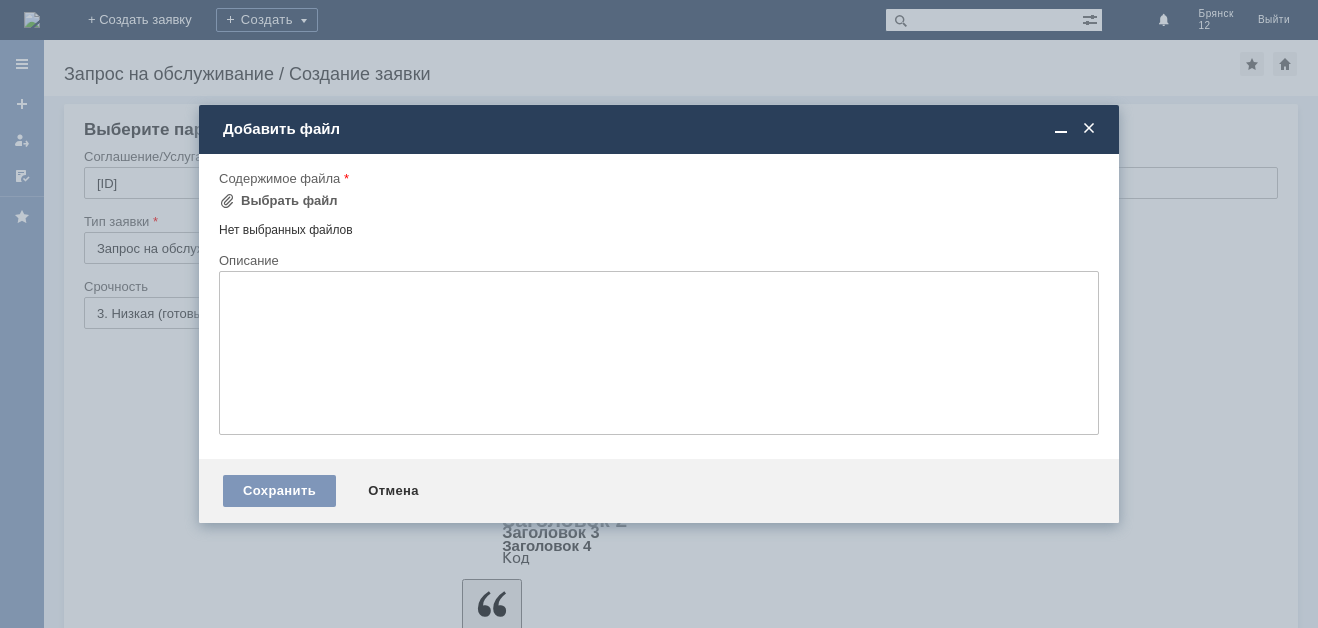 type on "Заявка по отложенным чекам" 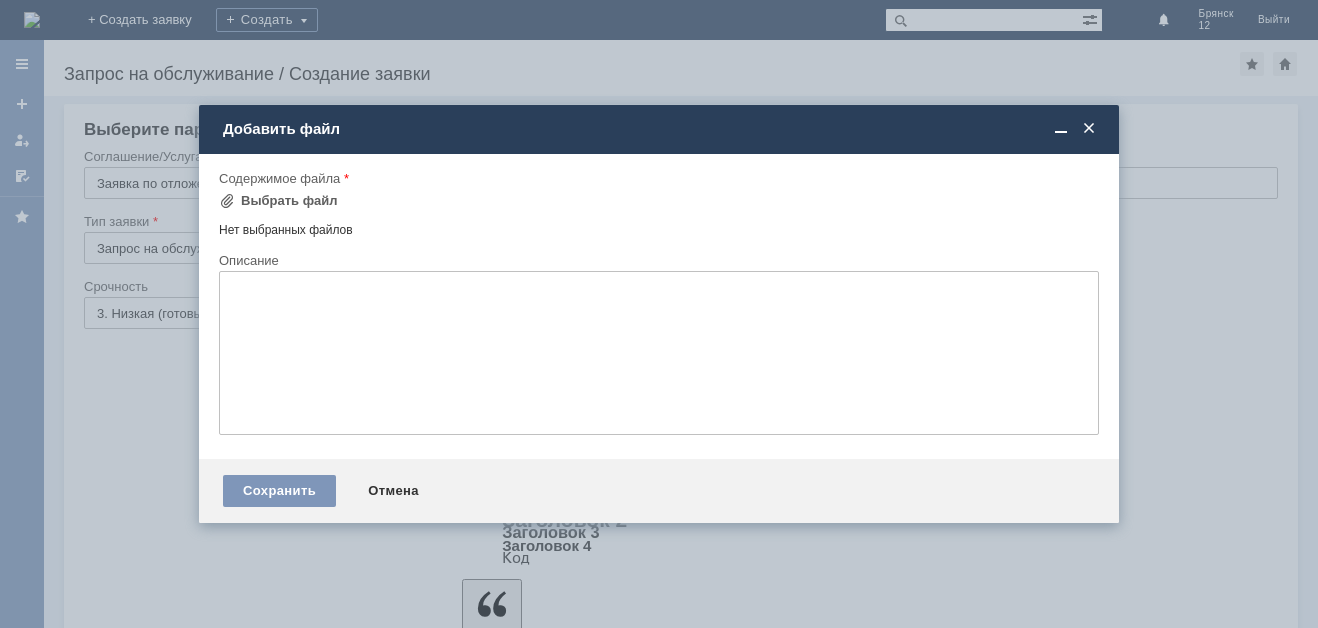 click at bounding box center [1089, 129] 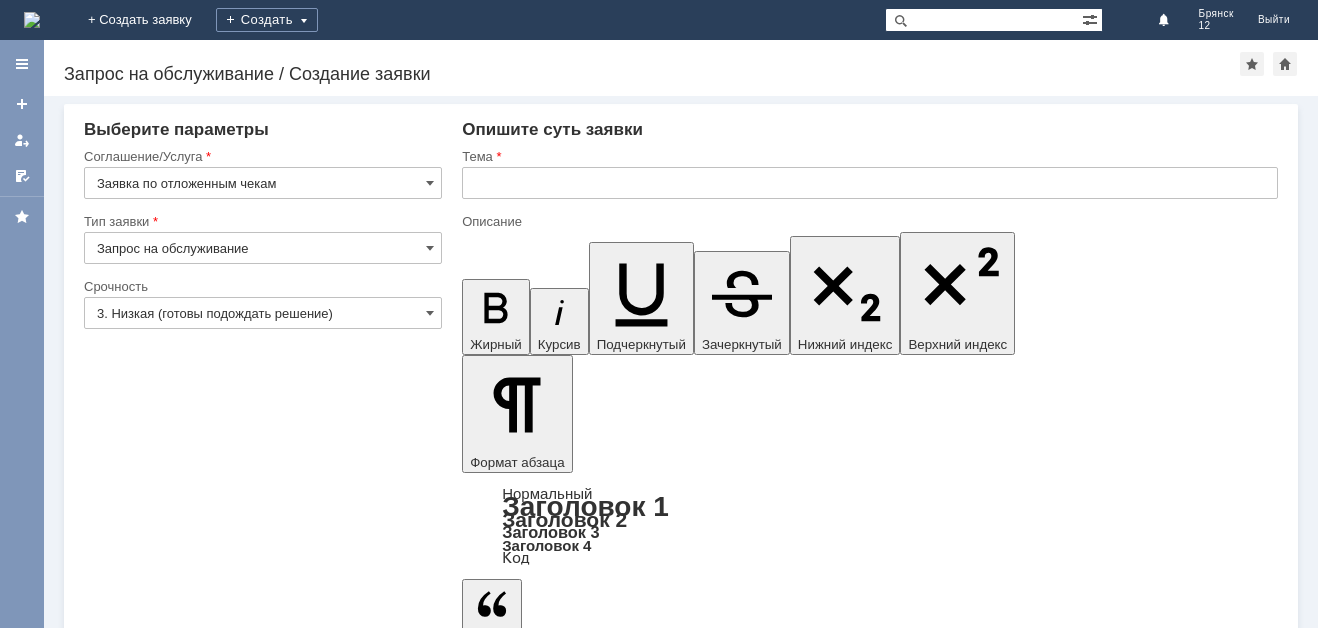 click on "Добавить файл" at bounding box center (538, 5493) 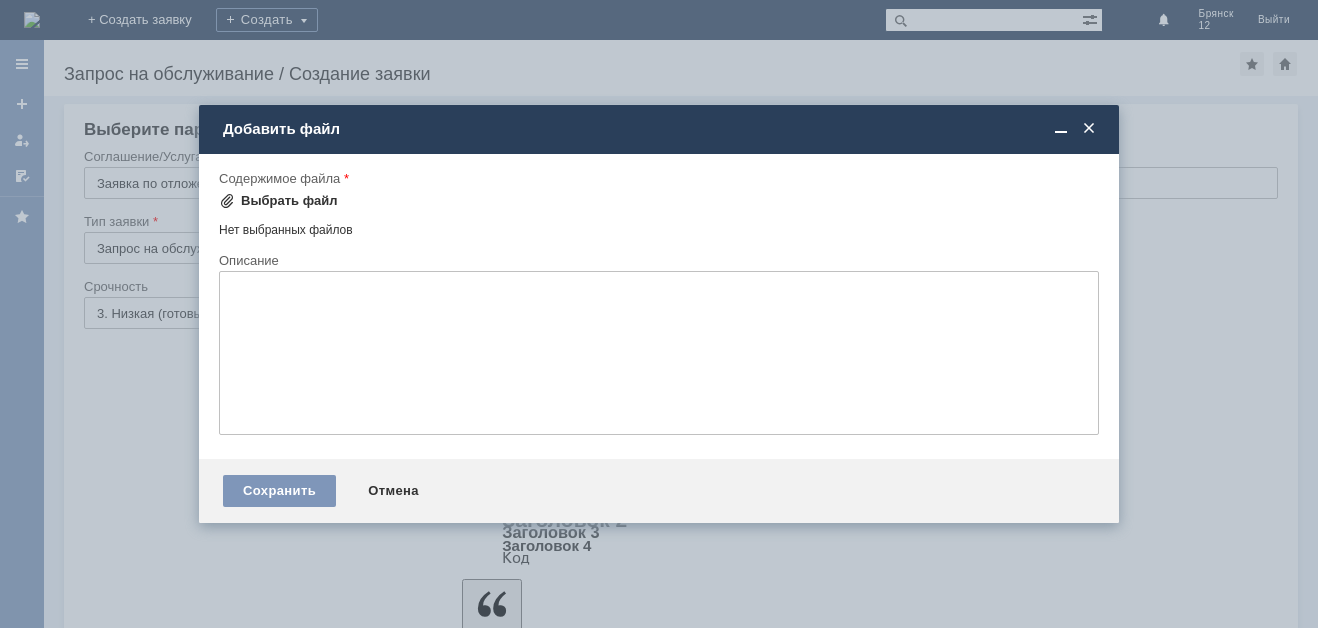 click at bounding box center (227, 201) 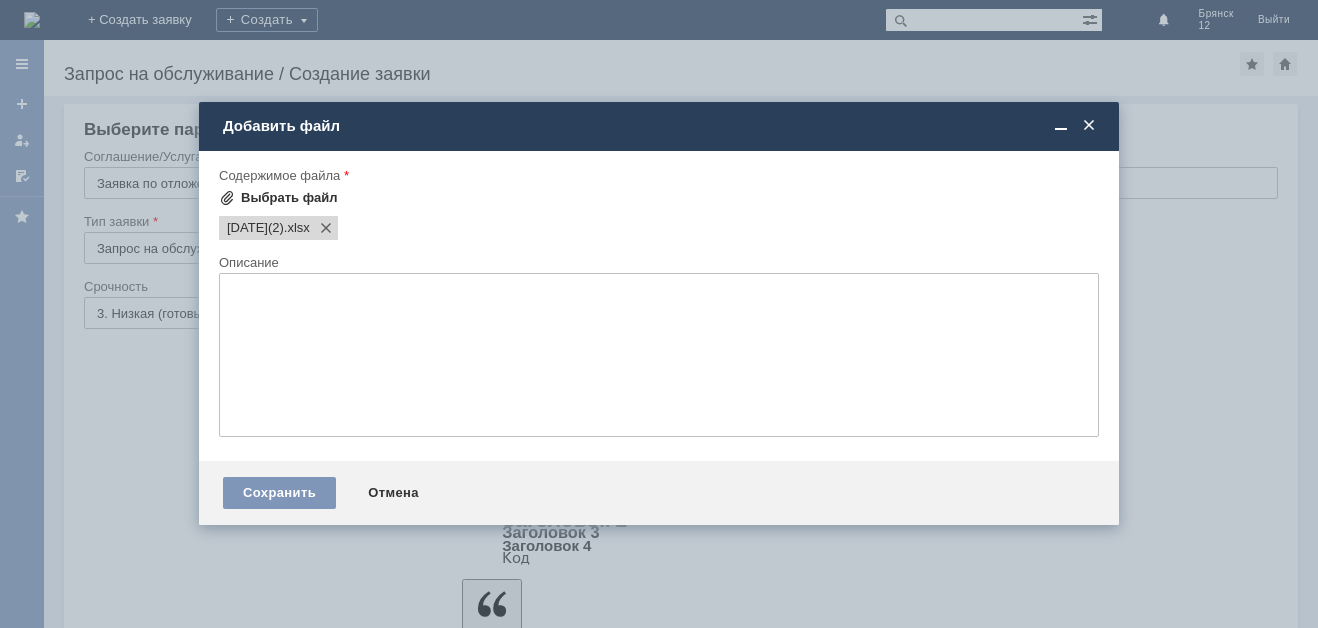 scroll, scrollTop: 0, scrollLeft: 0, axis: both 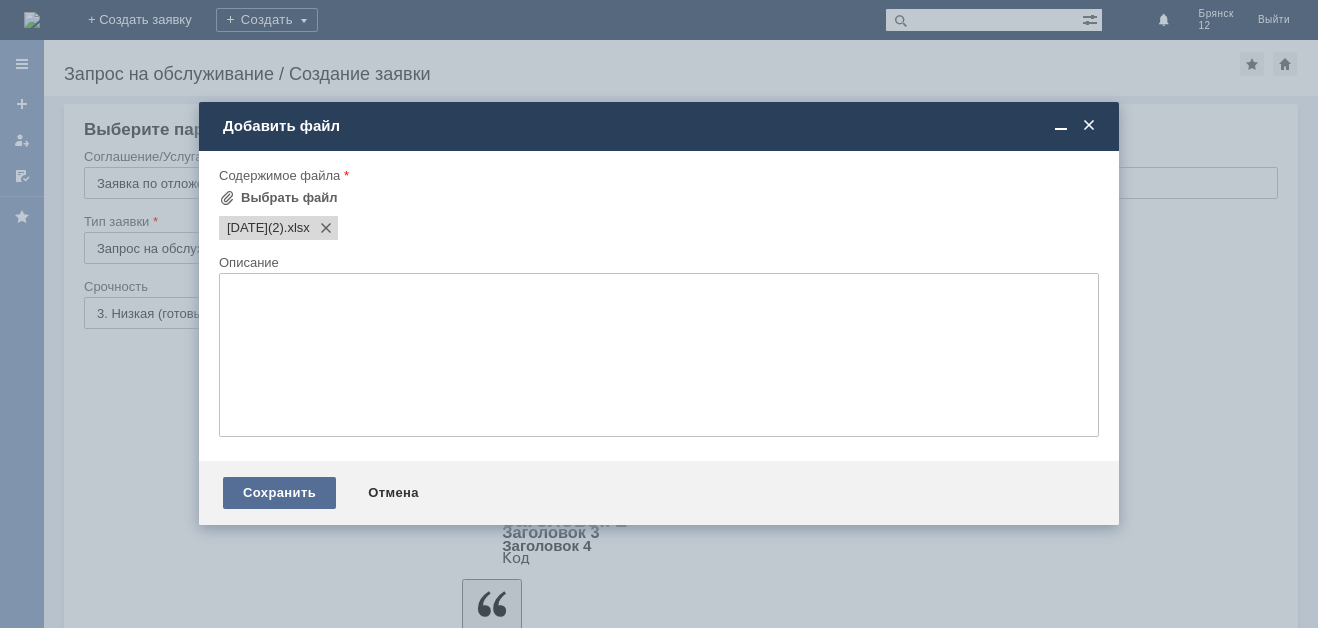 click on "Сохранить" at bounding box center [279, 493] 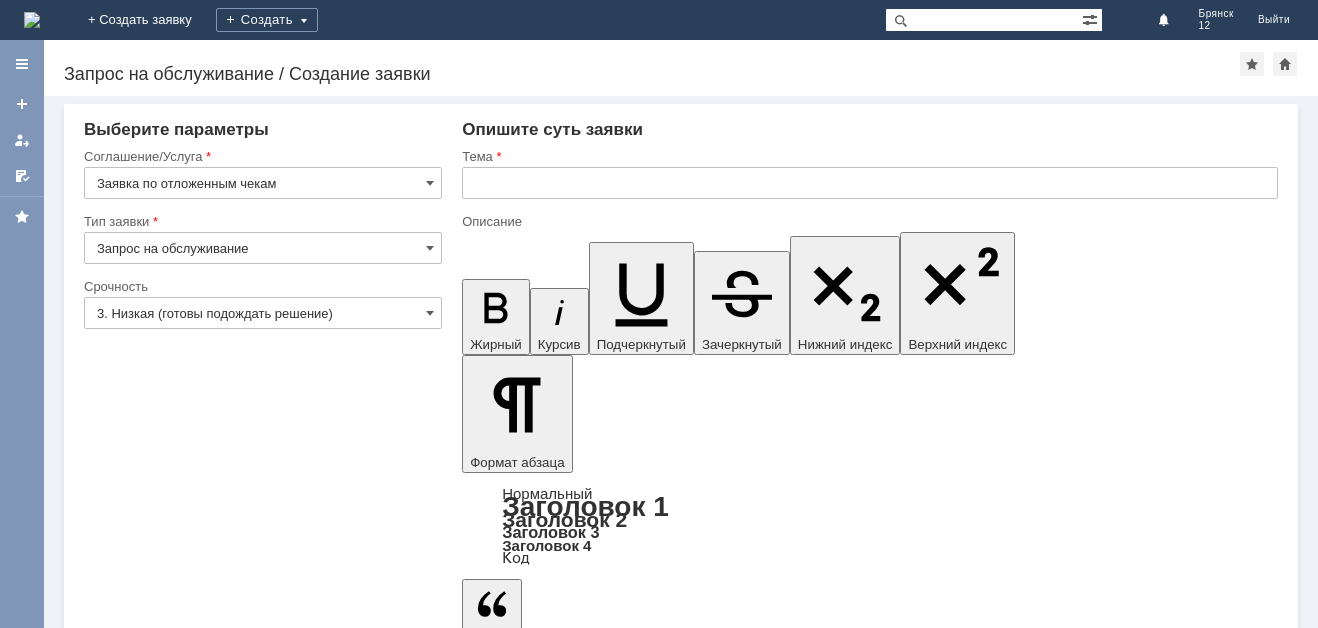 click on "Отмена" at bounding box center [258, 5623] 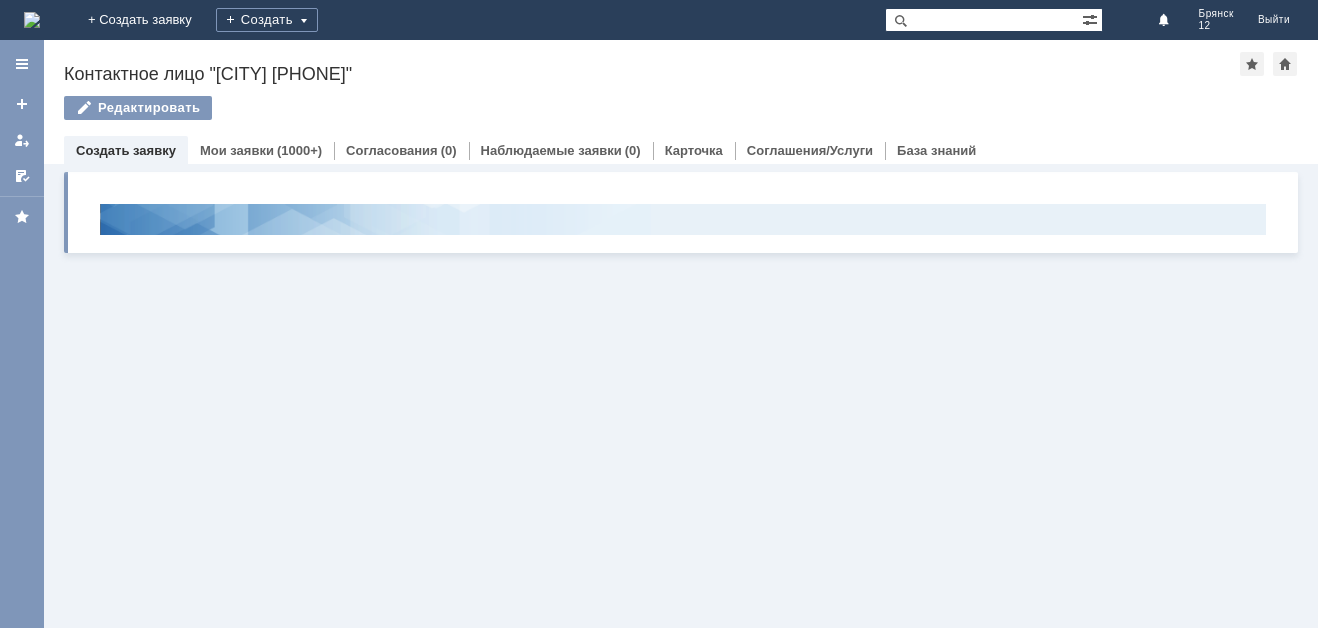 scroll, scrollTop: 0, scrollLeft: 0, axis: both 